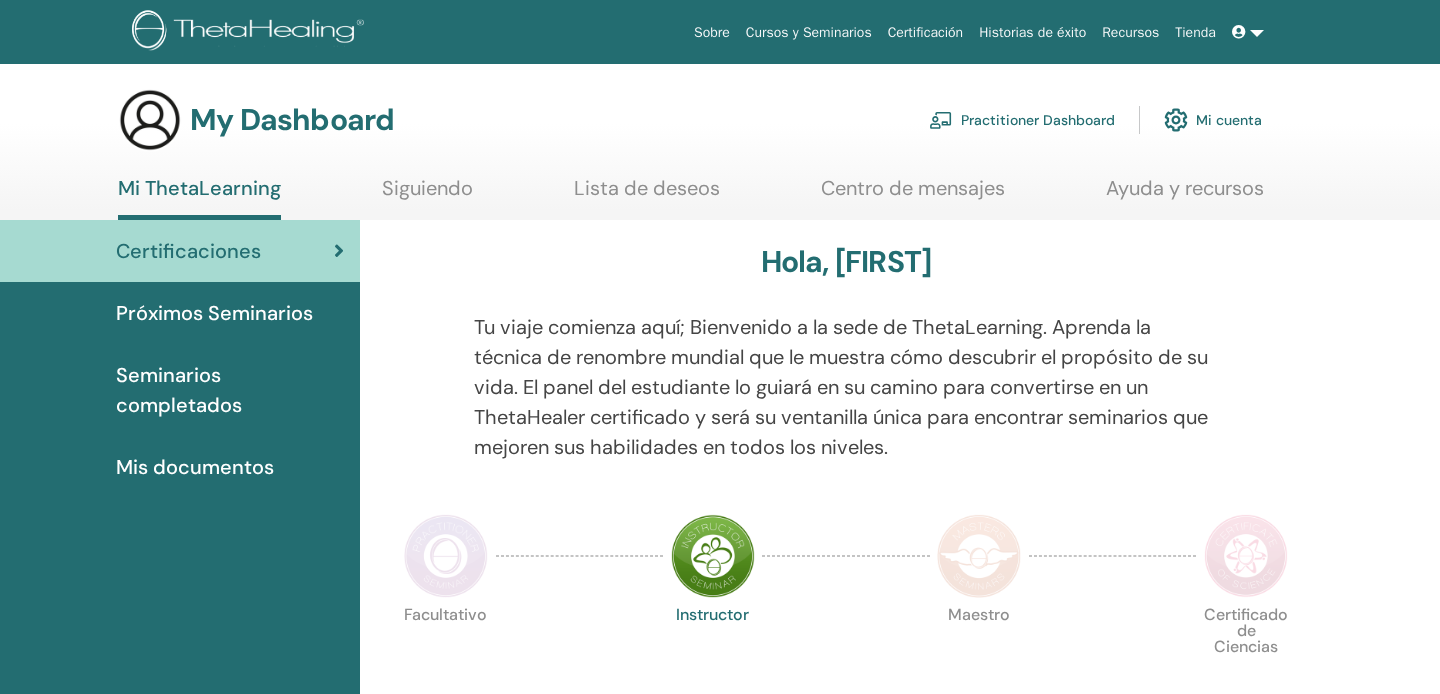 scroll, scrollTop: 0, scrollLeft: 0, axis: both 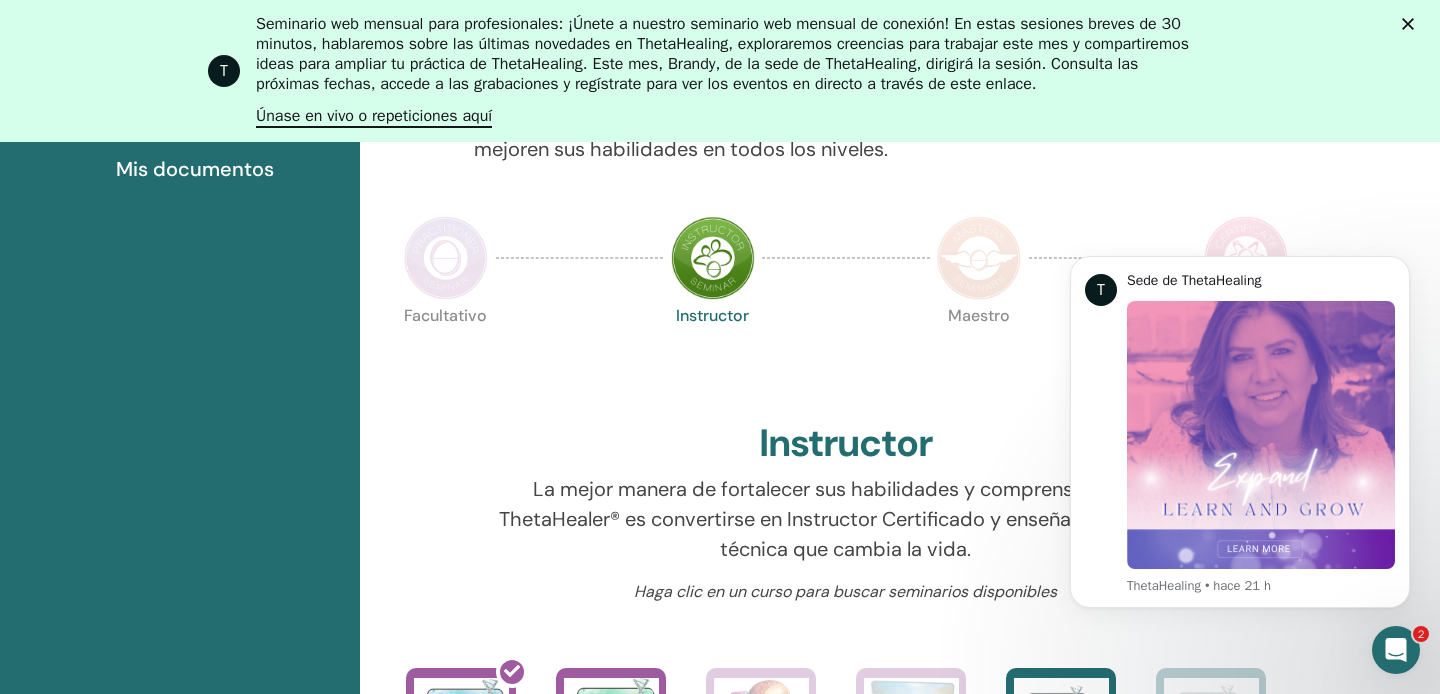 click on "Haga clic en un curso para buscar seminarios disponibles" at bounding box center (846, 592) 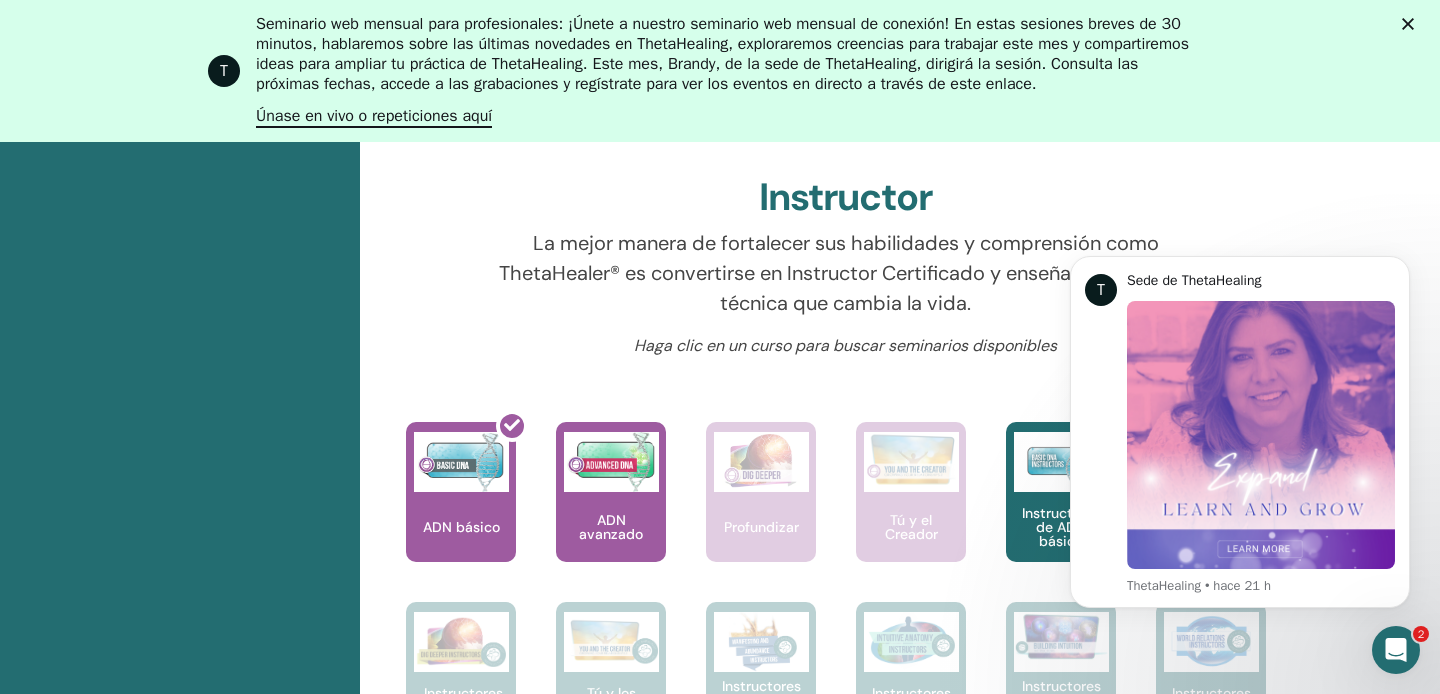 scroll, scrollTop: 726, scrollLeft: 0, axis: vertical 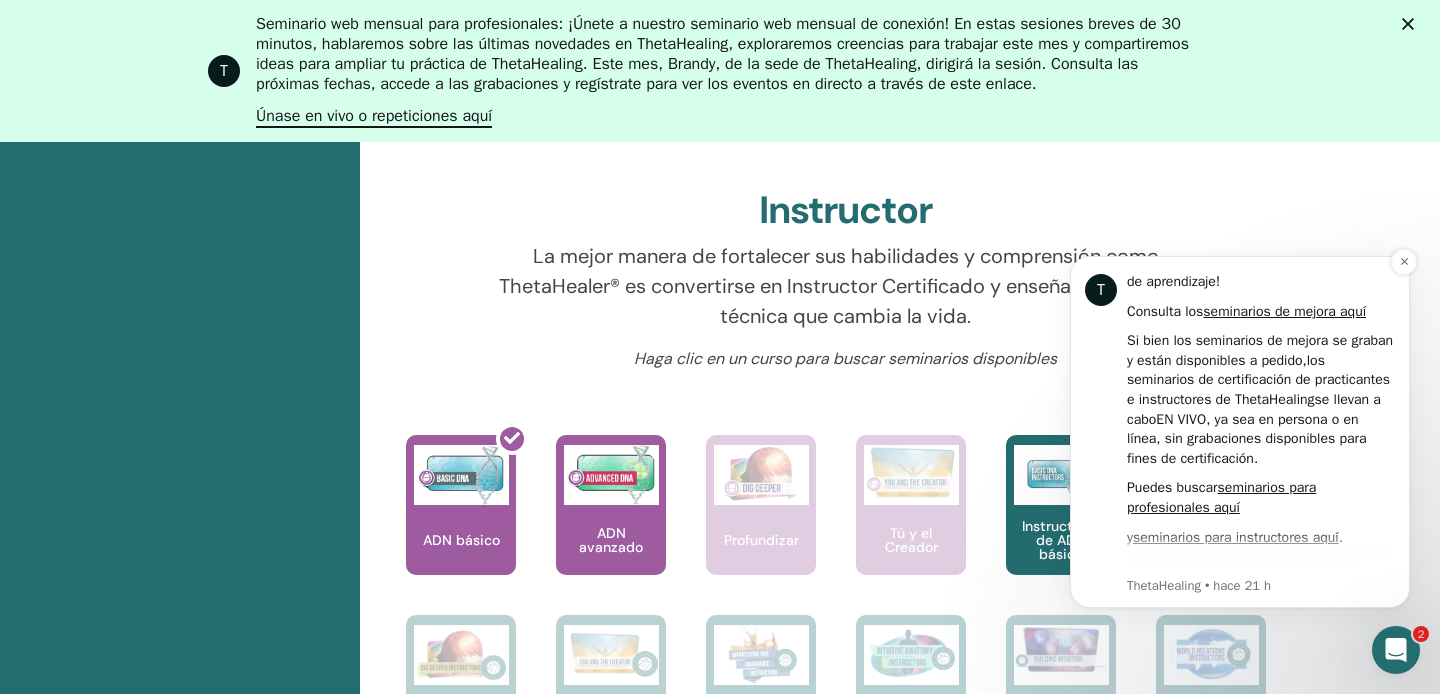 click on "T Hola Pilar, Como practicante e instructor de ThetaHealing, el crecimiento continuo se logra con la práctica. Ya sea que trabajes con clientes, impartas clases, participes en sesiones de autoexamen o apliques las herramientas que has aprendido, la práctica constante profundiza tu comprensión y tus habilidades. Cuanto más practiques, más expandirás tu intuición.   Para apoyar este crecimiento, Vianna ha creado una serie de  Seminarios de Mejora  diseñados para ayudarte a perfeccionar tus conocimientos y seguir evolucionando. Cada seminario se centra en un tema diferente: algunos repasan y profundizan temas específicos de la clase, mientras que otros exploran el crecimiento empresarial o la expansión personal. Debes cumplir ciertos requisitos para asistir, así que no olvides consultarlos.   Consulta los  seminarios de mejora aquí     Si bien los seminarios de mejora se graban y están disponibles a pedido,  los seminarios de certificación de practicantes e instructores de ThetaHealing   y   ." at bounding box center [1240, 432] 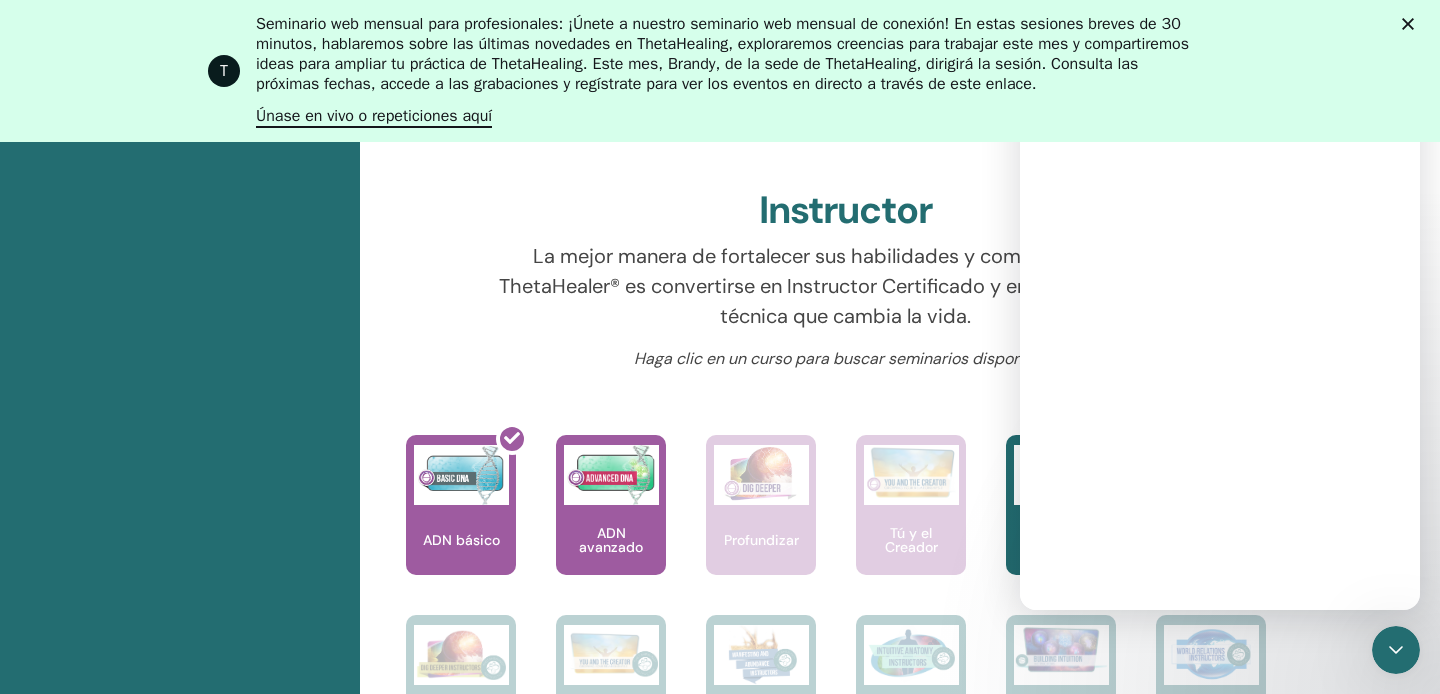 scroll, scrollTop: 0, scrollLeft: 0, axis: both 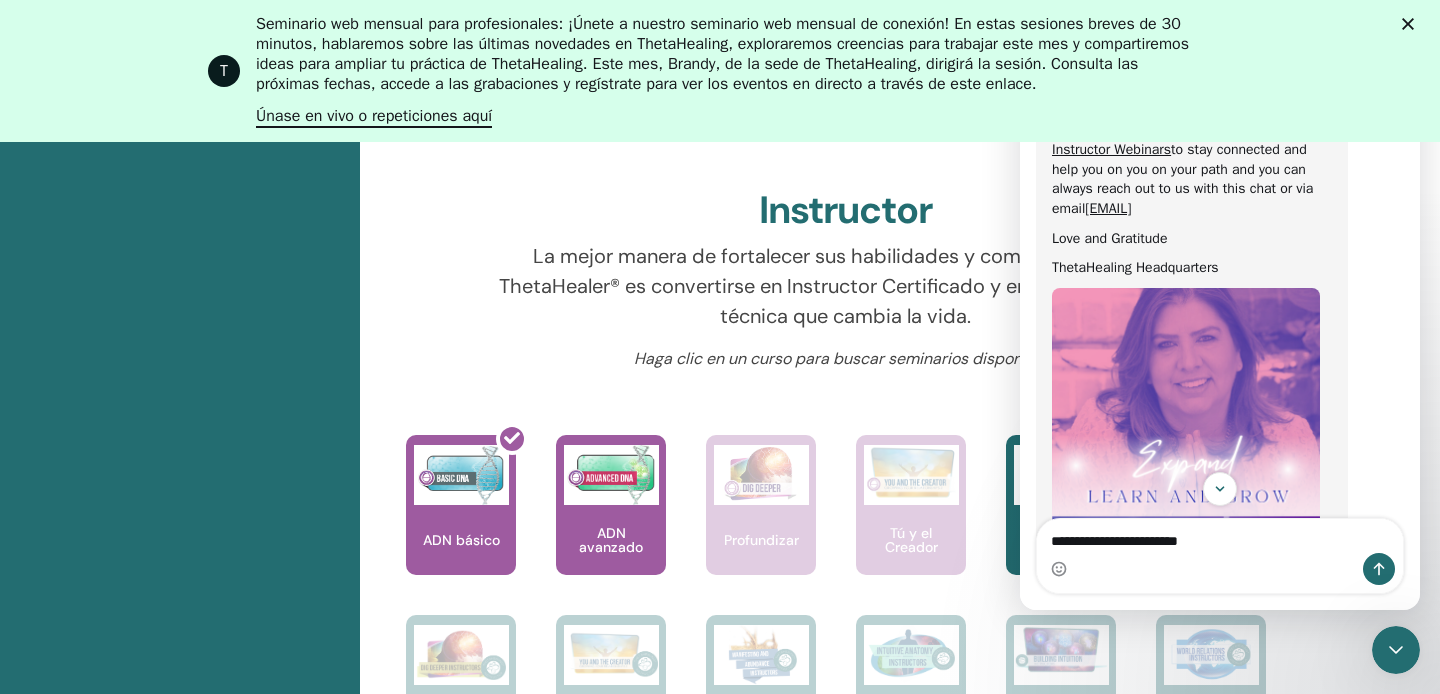 type on "**********" 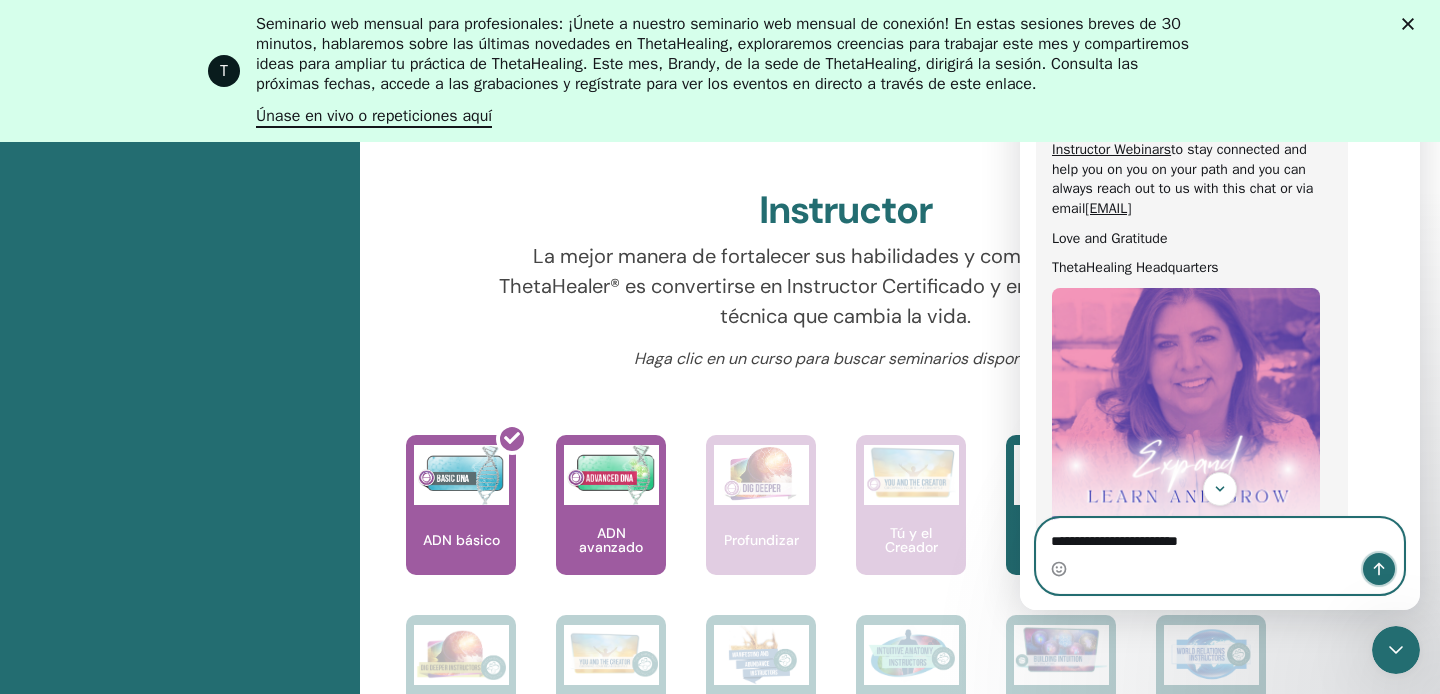 click 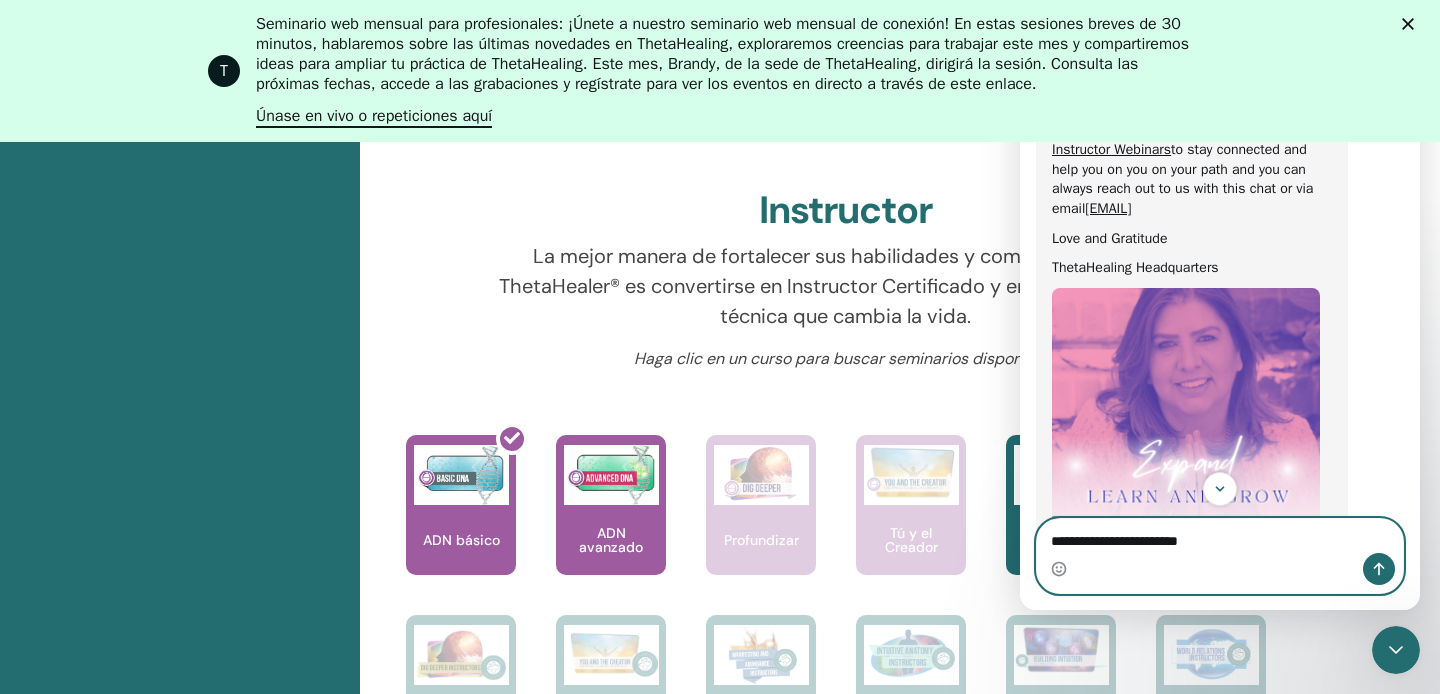 type 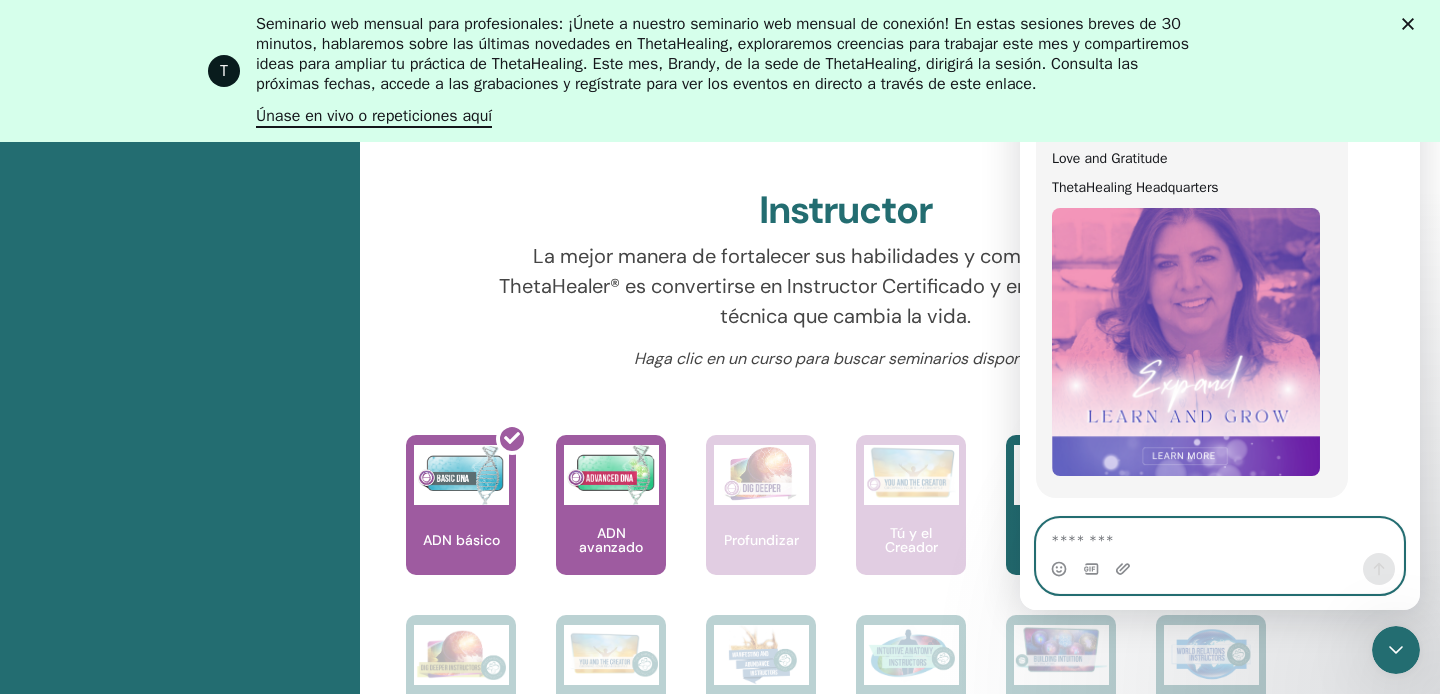 scroll, scrollTop: 1461, scrollLeft: 0, axis: vertical 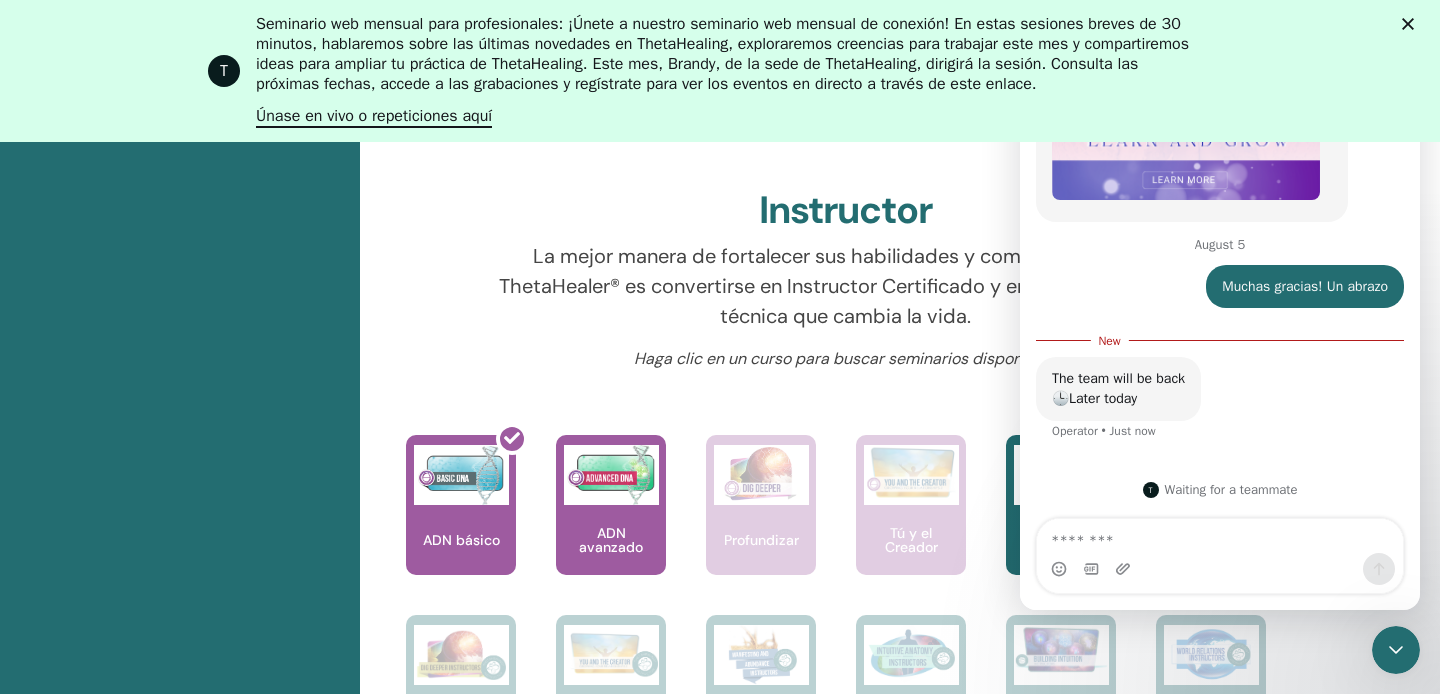 click on "La mejor manera de fortalecer sus habilidades y comprensión como ThetaHealer® es convertirse en Instructor Certificado y enseñar a otros esta técnica que cambia la vida." at bounding box center (846, 286) 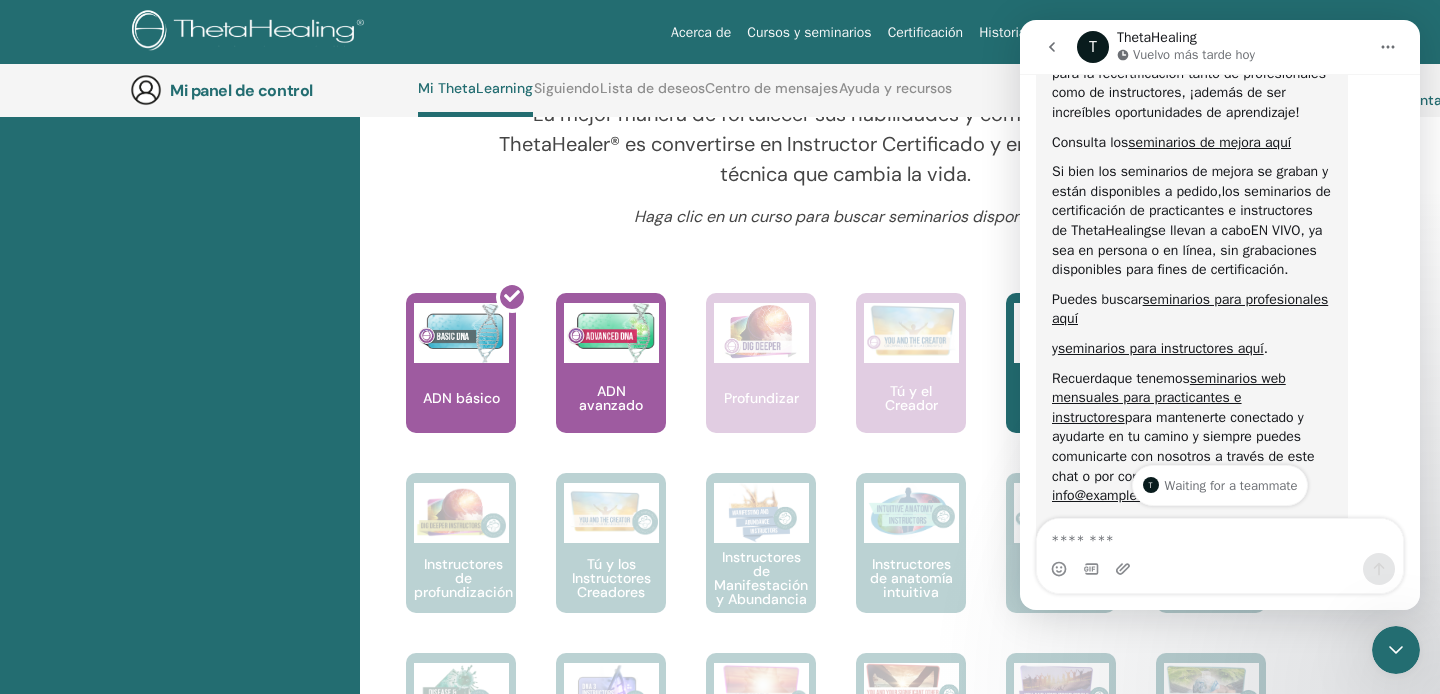 scroll, scrollTop: 903, scrollLeft: 0, axis: vertical 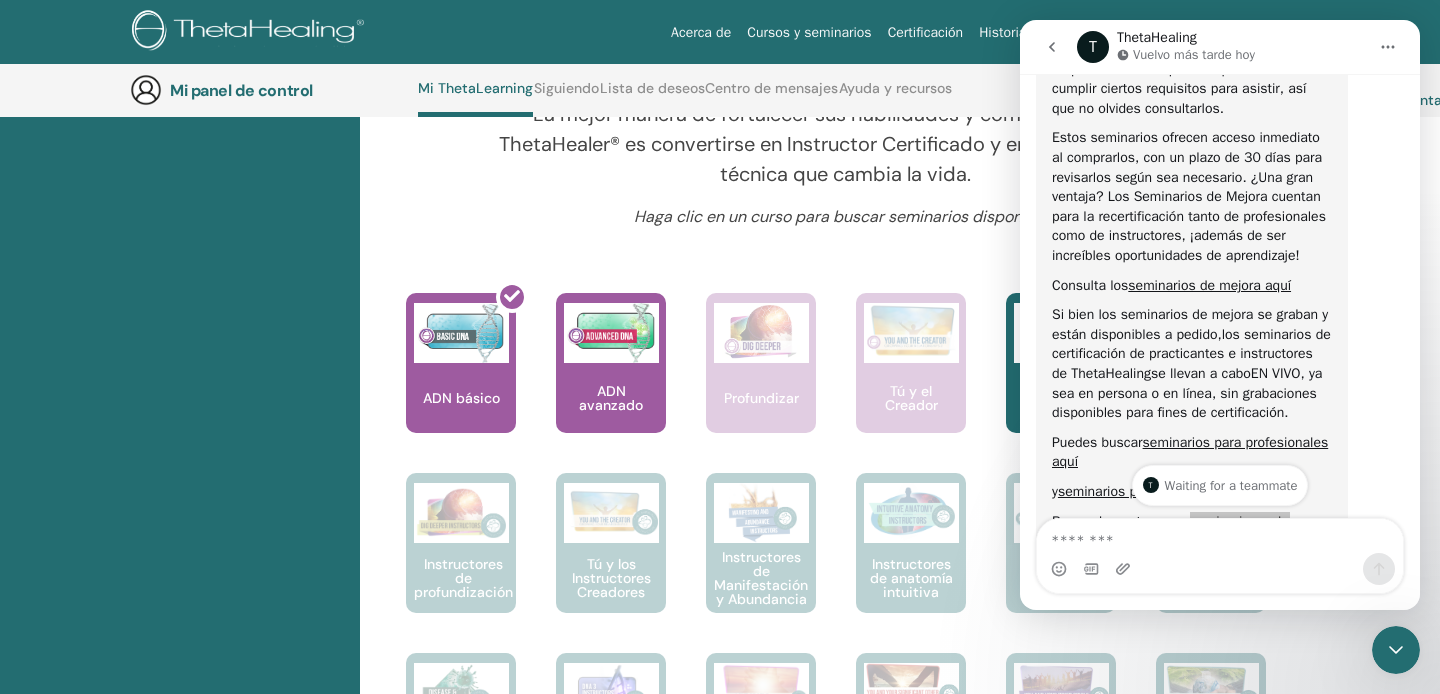click on "La mejor manera de fortalecer sus habilidades y comprensión como ThetaHealer® es convertirse en Instructor Certificado y enseñar a otros esta técnica que cambia la vida." at bounding box center (846, 152) 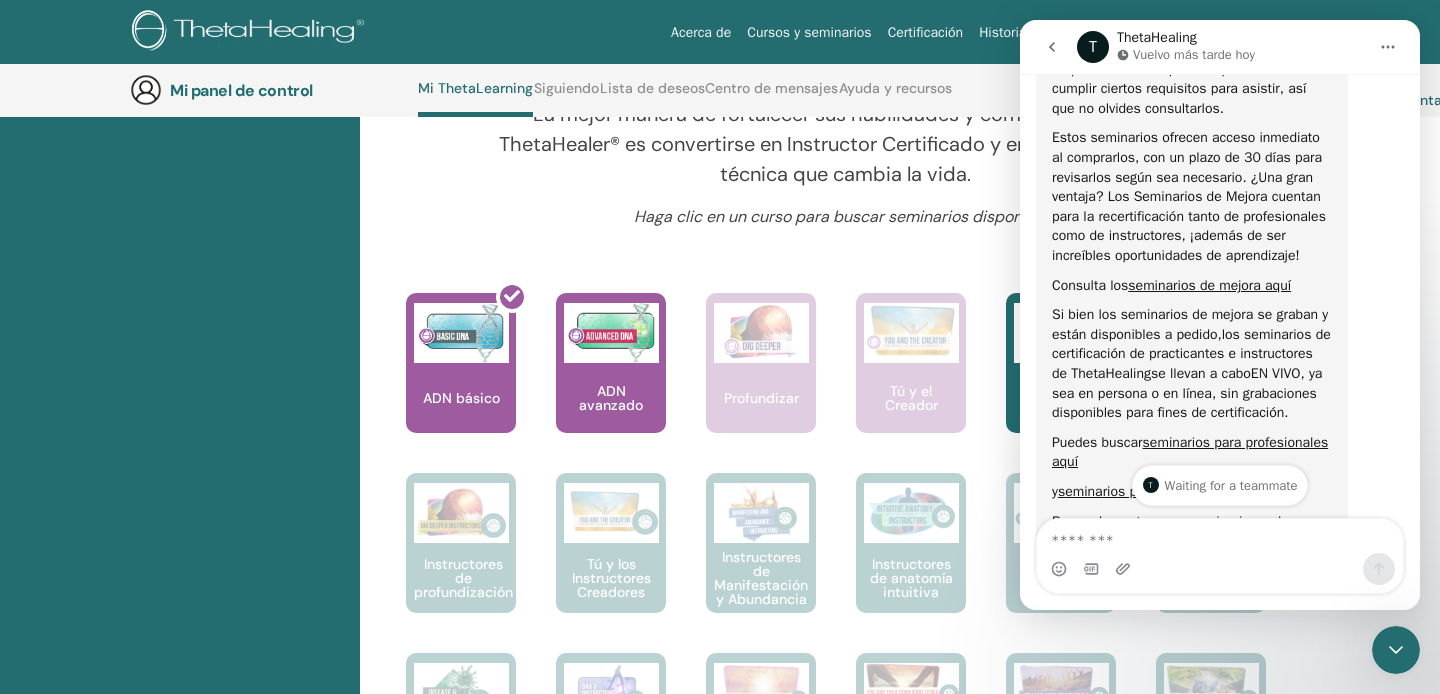 click on "T ThetaHealing Vuelvo más tarde hoy" at bounding box center [1220, 47] 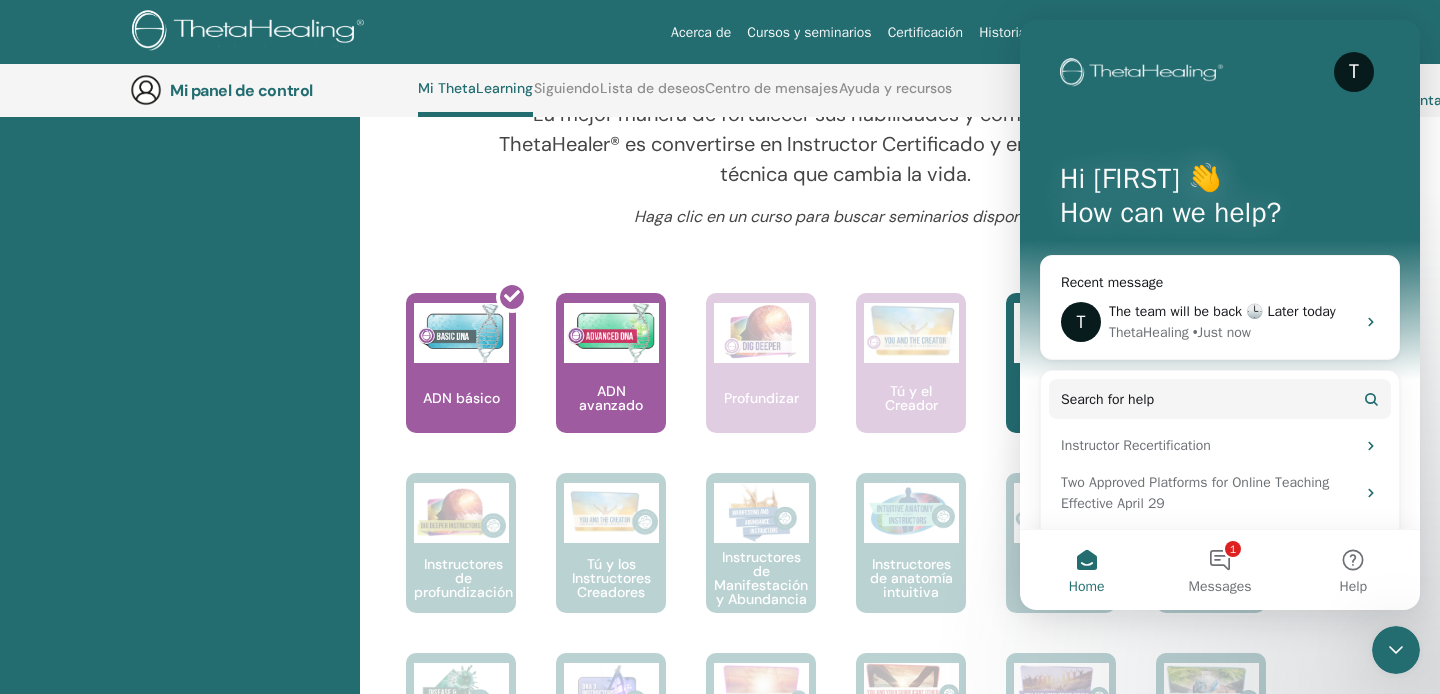 click on "T Hi Pilar 👋 How can we help?" at bounding box center (1220, 200) 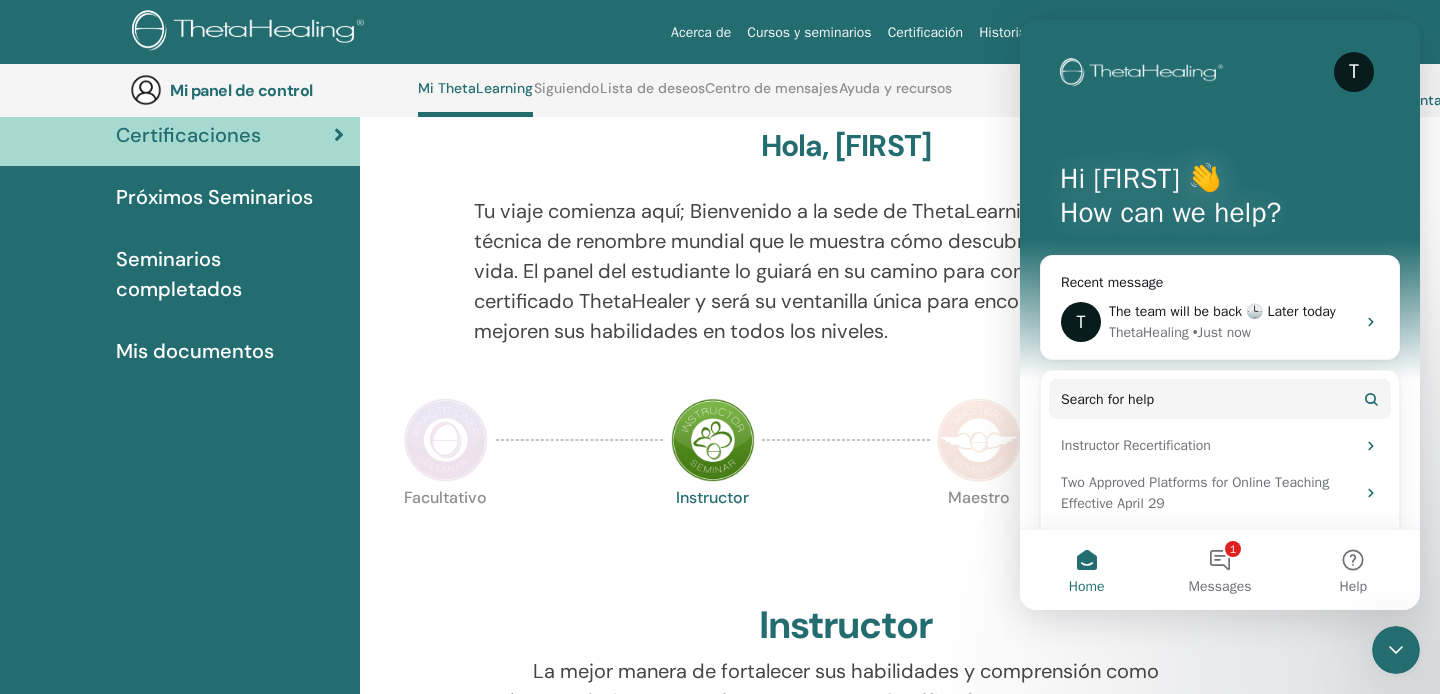 scroll, scrollTop: 0, scrollLeft: 0, axis: both 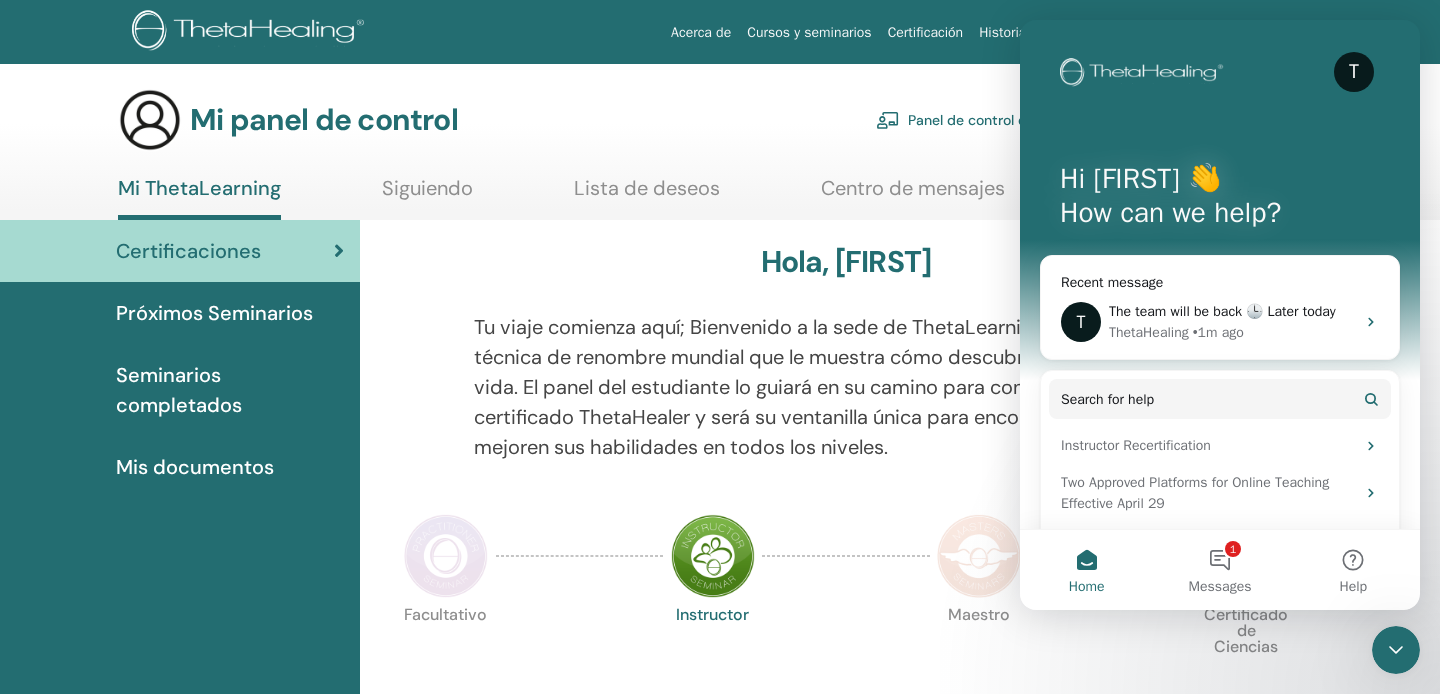 click on "T Hi Pilar 👋 How can we help?" at bounding box center [1220, 200] 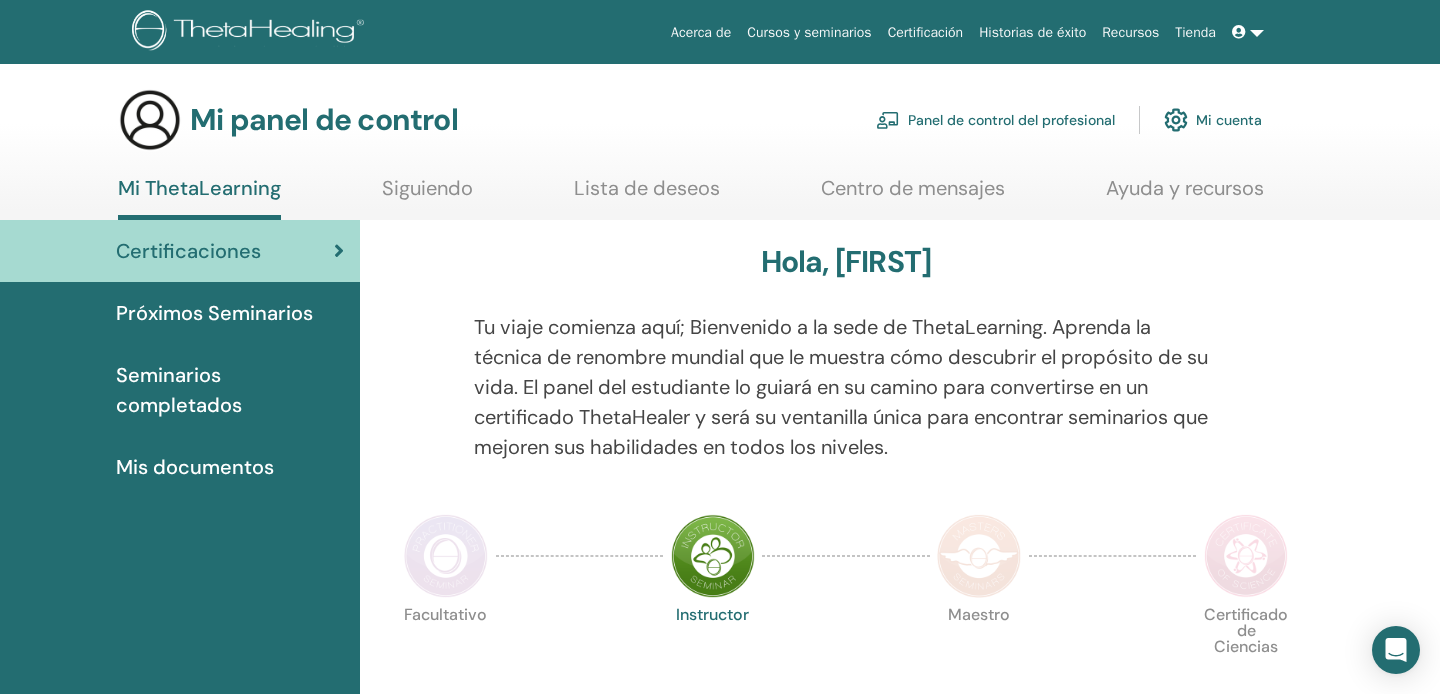 scroll, scrollTop: 0, scrollLeft: 0, axis: both 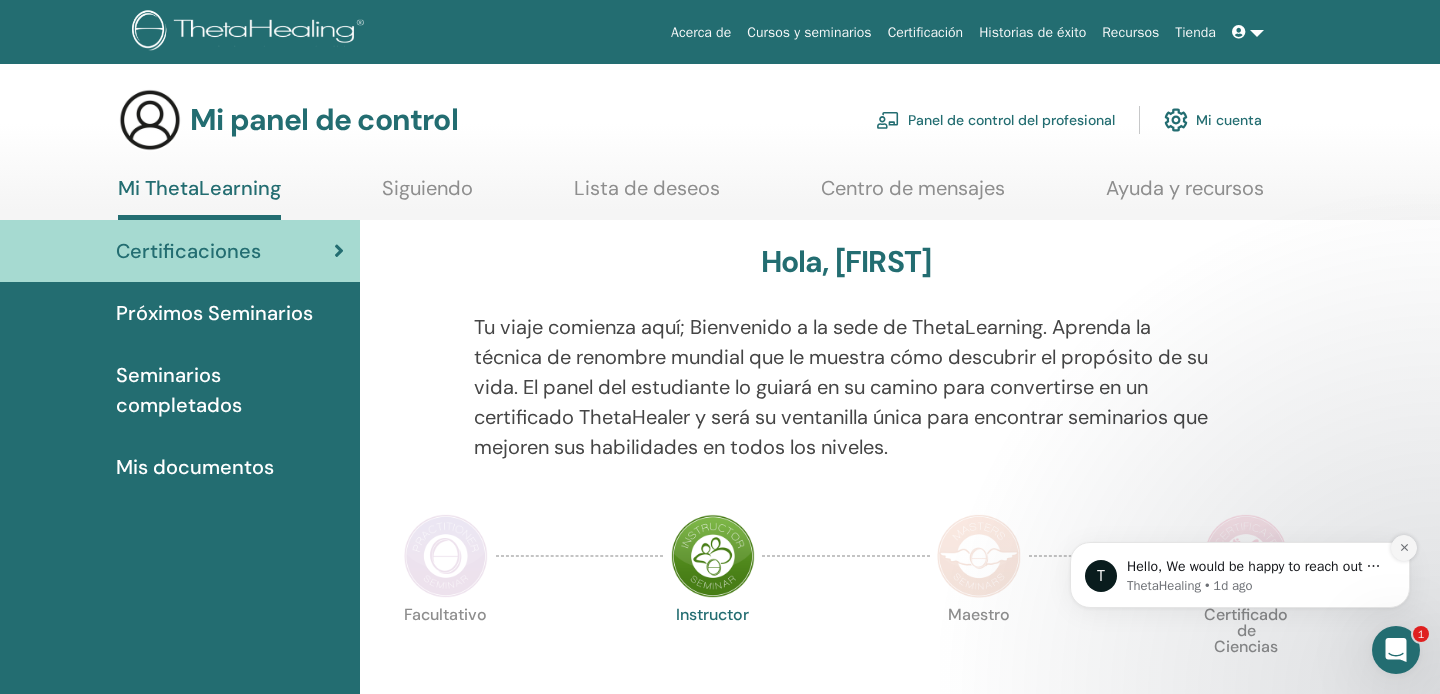 click 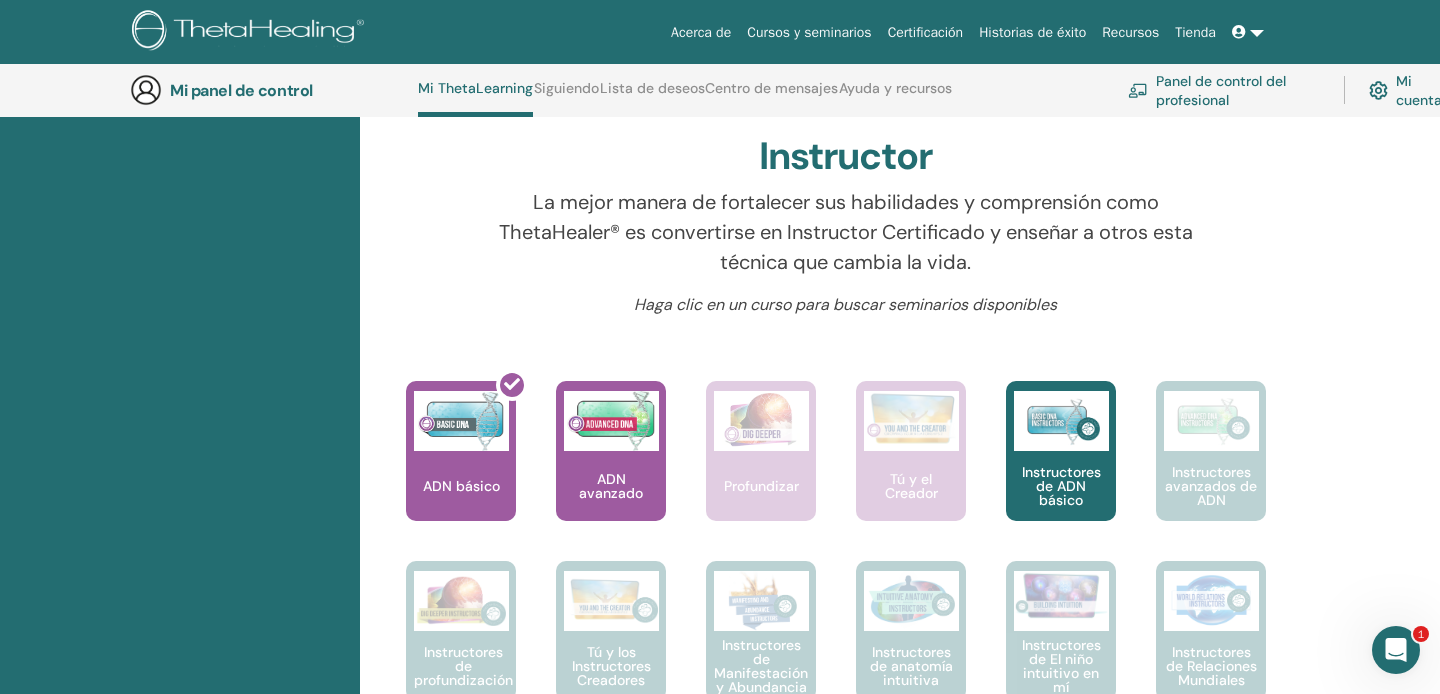 scroll, scrollTop: 624, scrollLeft: 0, axis: vertical 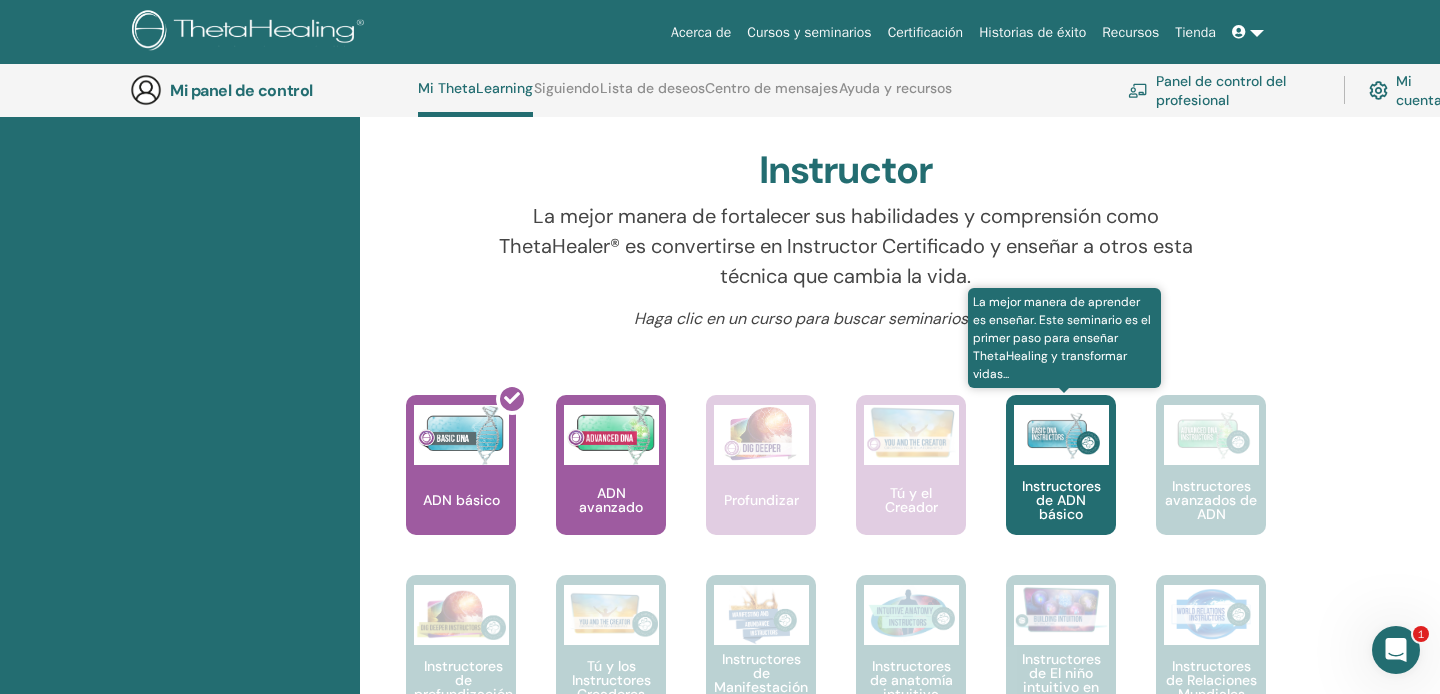 click at bounding box center (1061, 435) 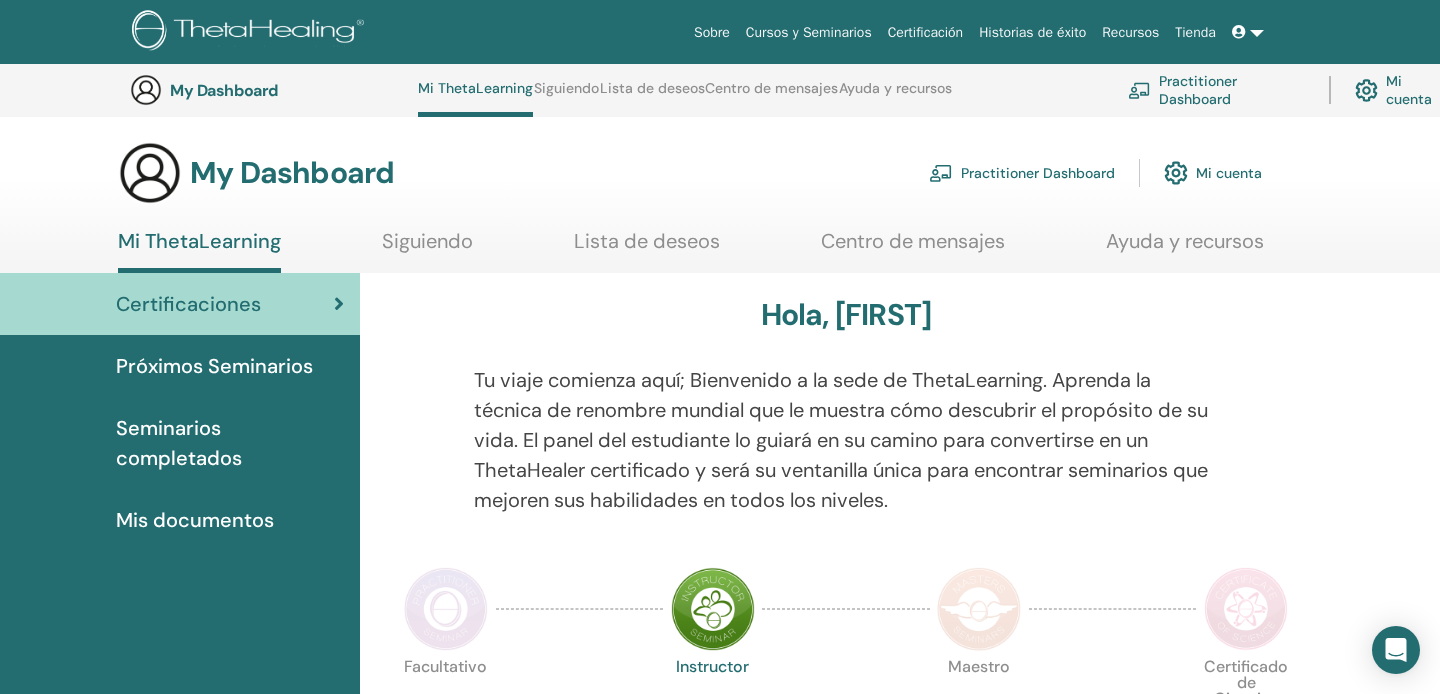 scroll, scrollTop: 624, scrollLeft: 0, axis: vertical 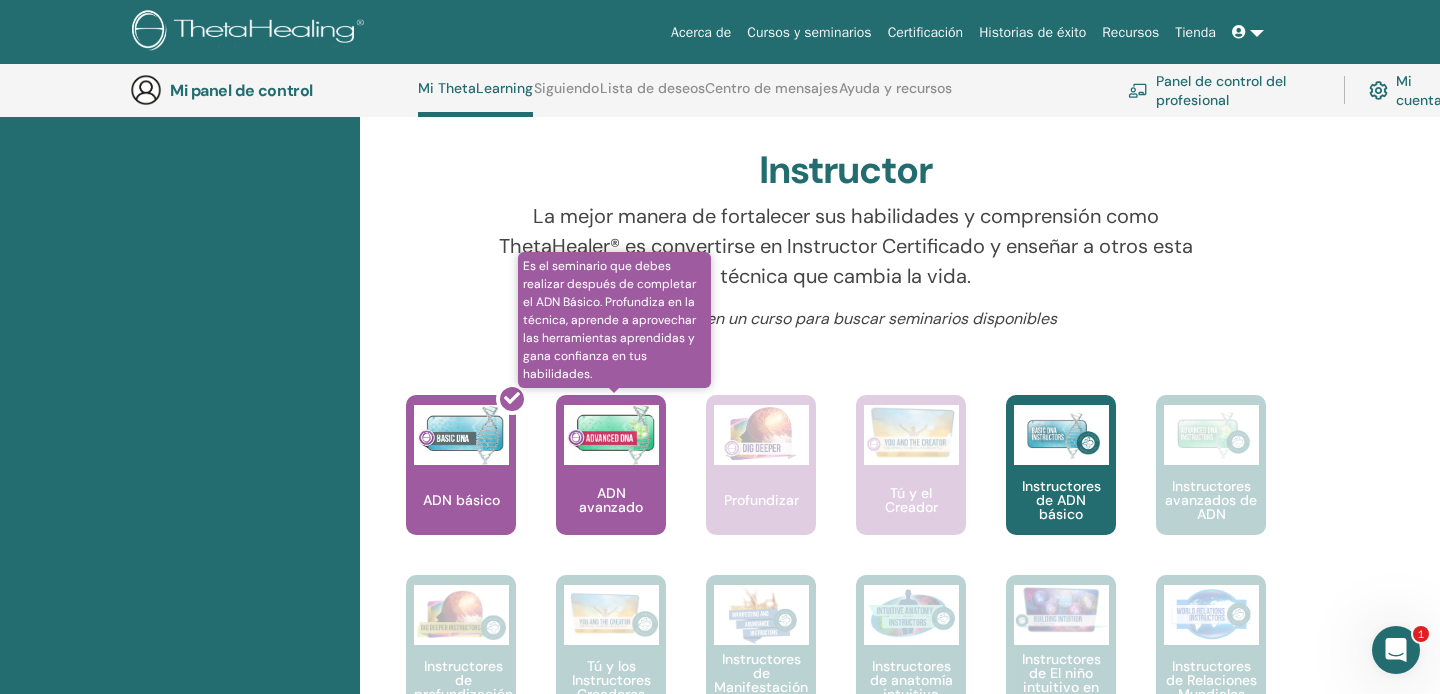 click at bounding box center (611, 435) 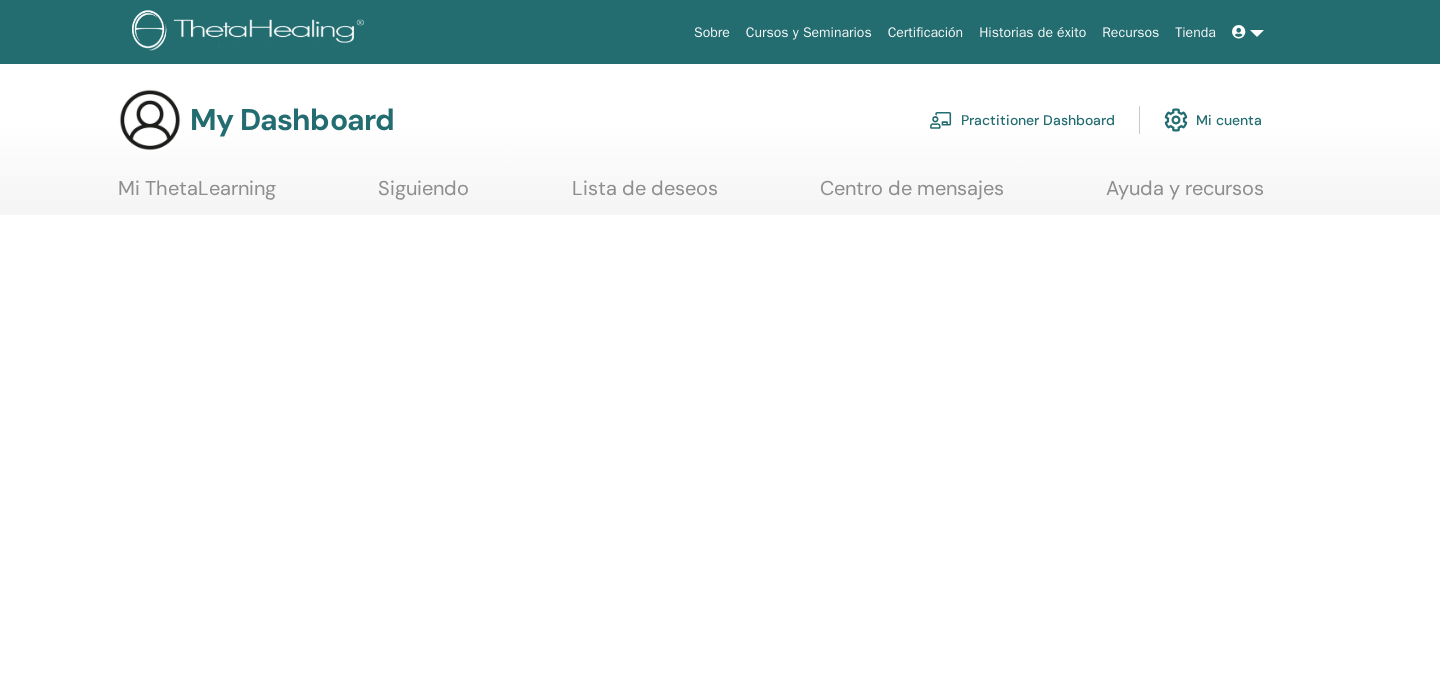 scroll, scrollTop: 0, scrollLeft: 0, axis: both 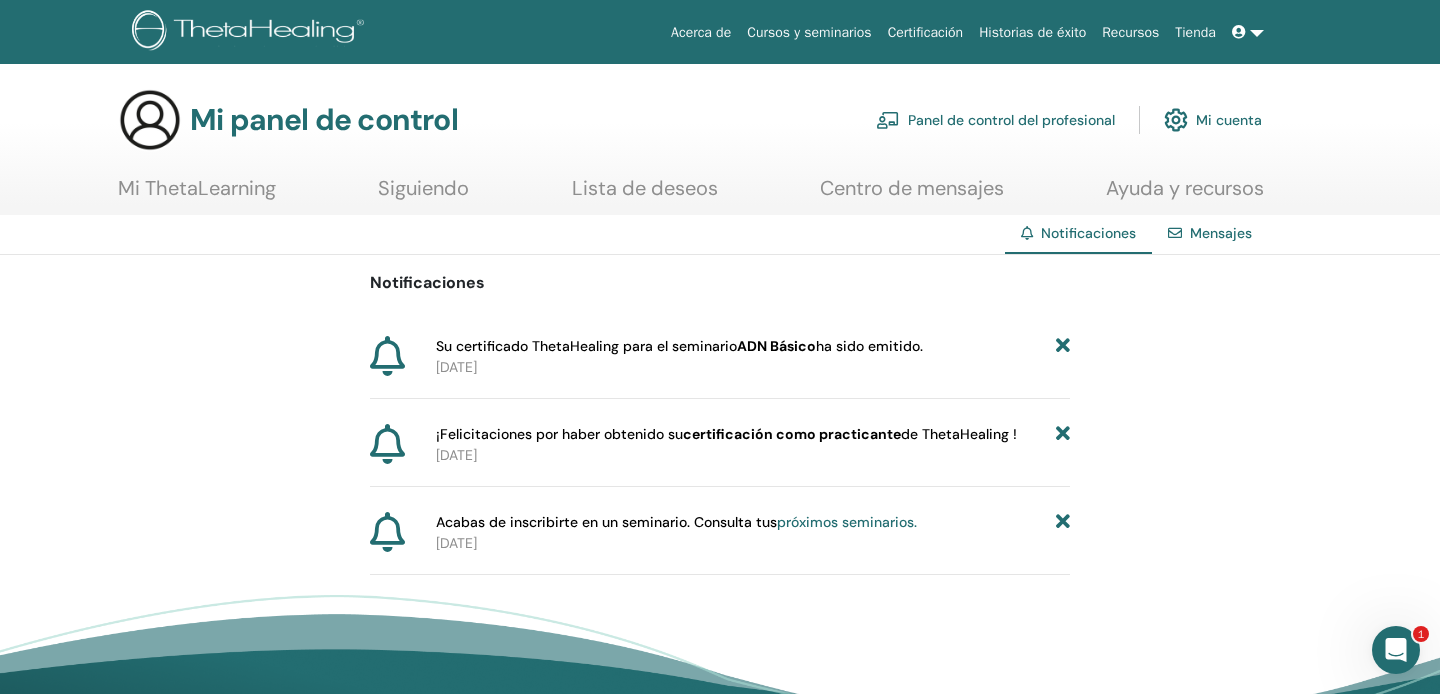 click on "Centro de mensajes" at bounding box center (912, 188) 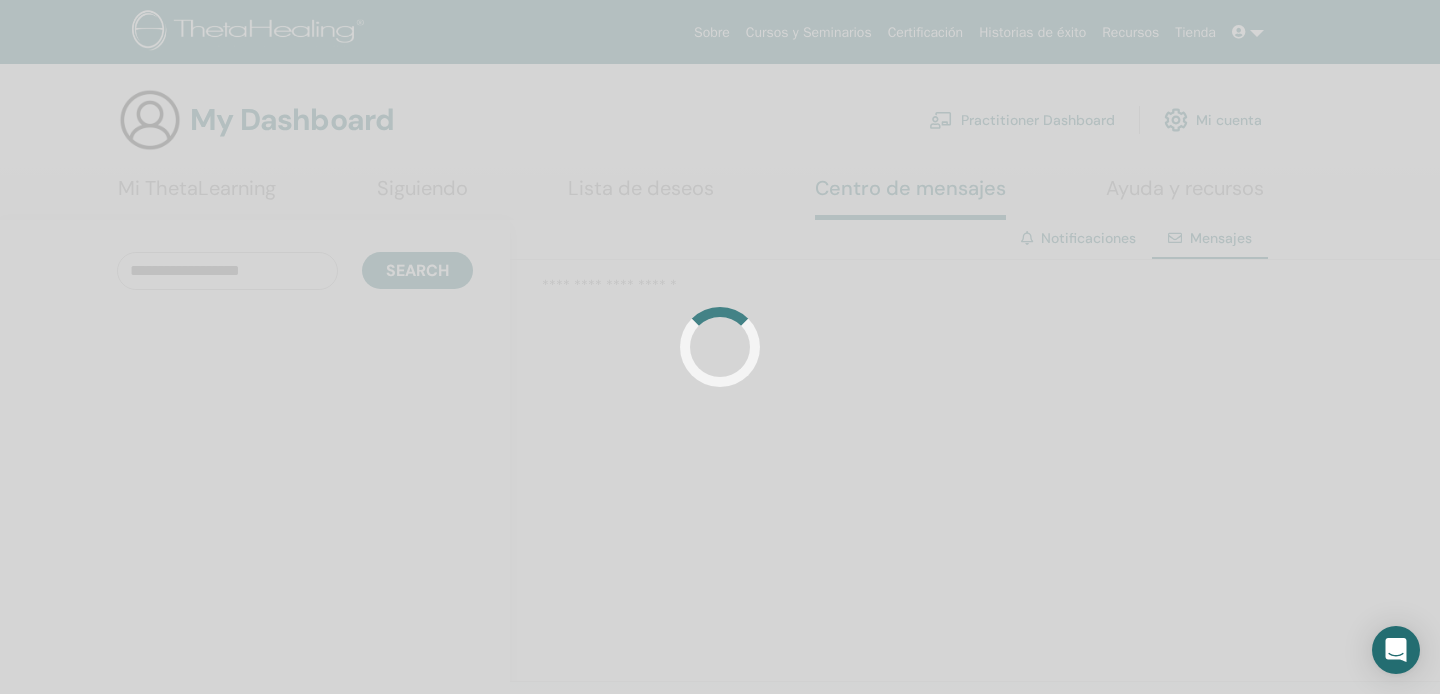 scroll, scrollTop: 0, scrollLeft: 0, axis: both 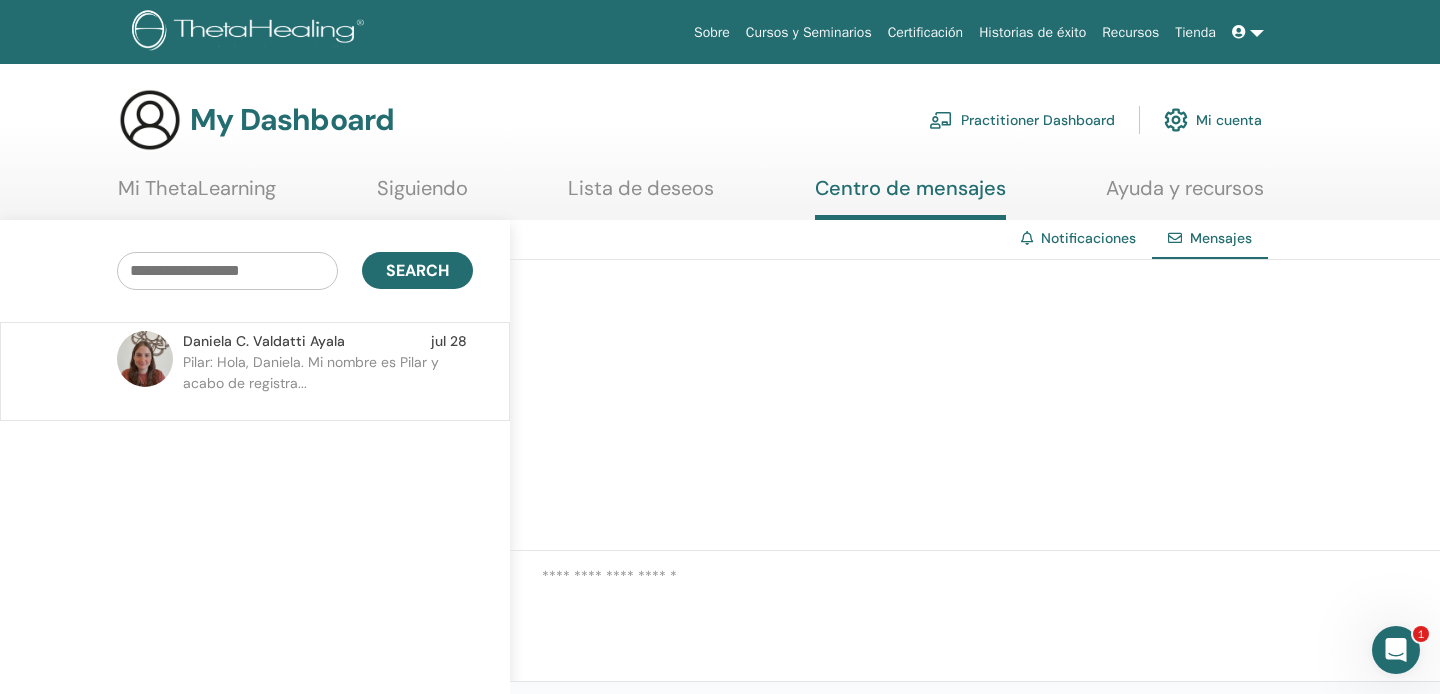 click on "Mi ThetaLearning" at bounding box center [197, 195] 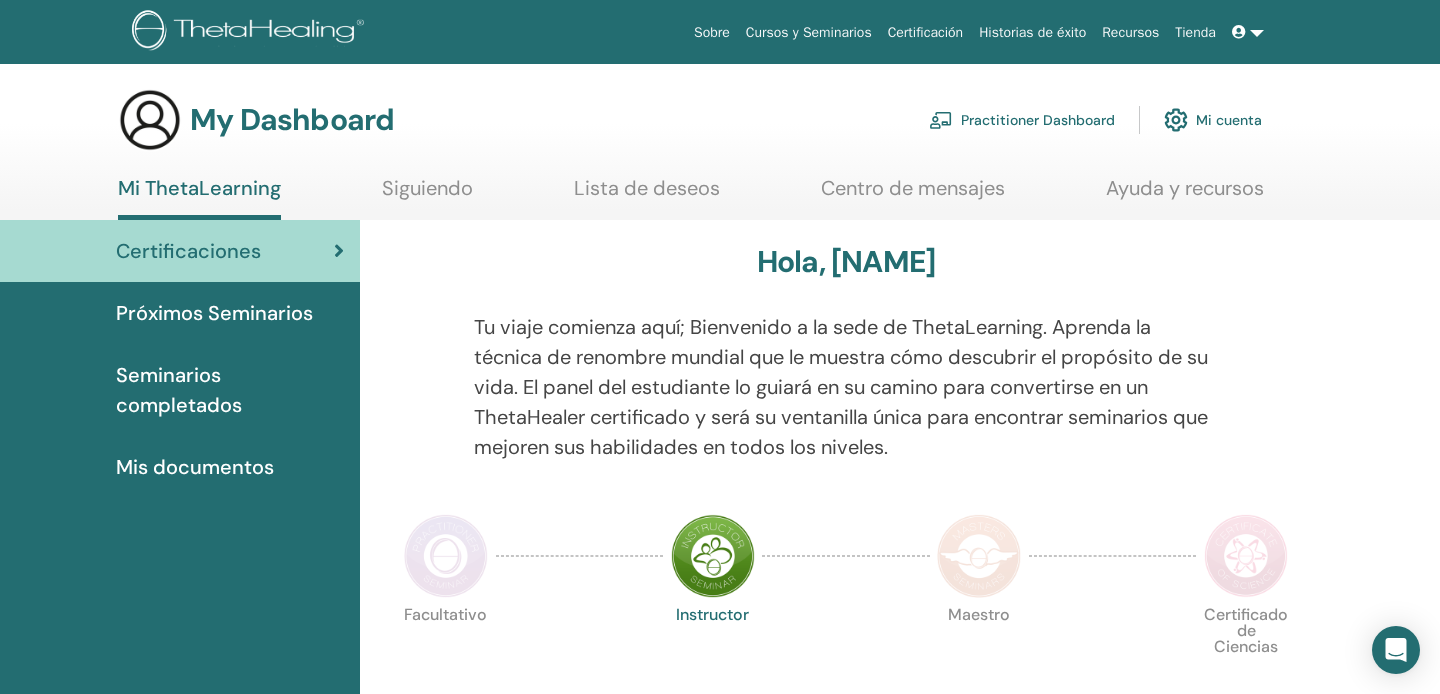 scroll, scrollTop: 0, scrollLeft: 0, axis: both 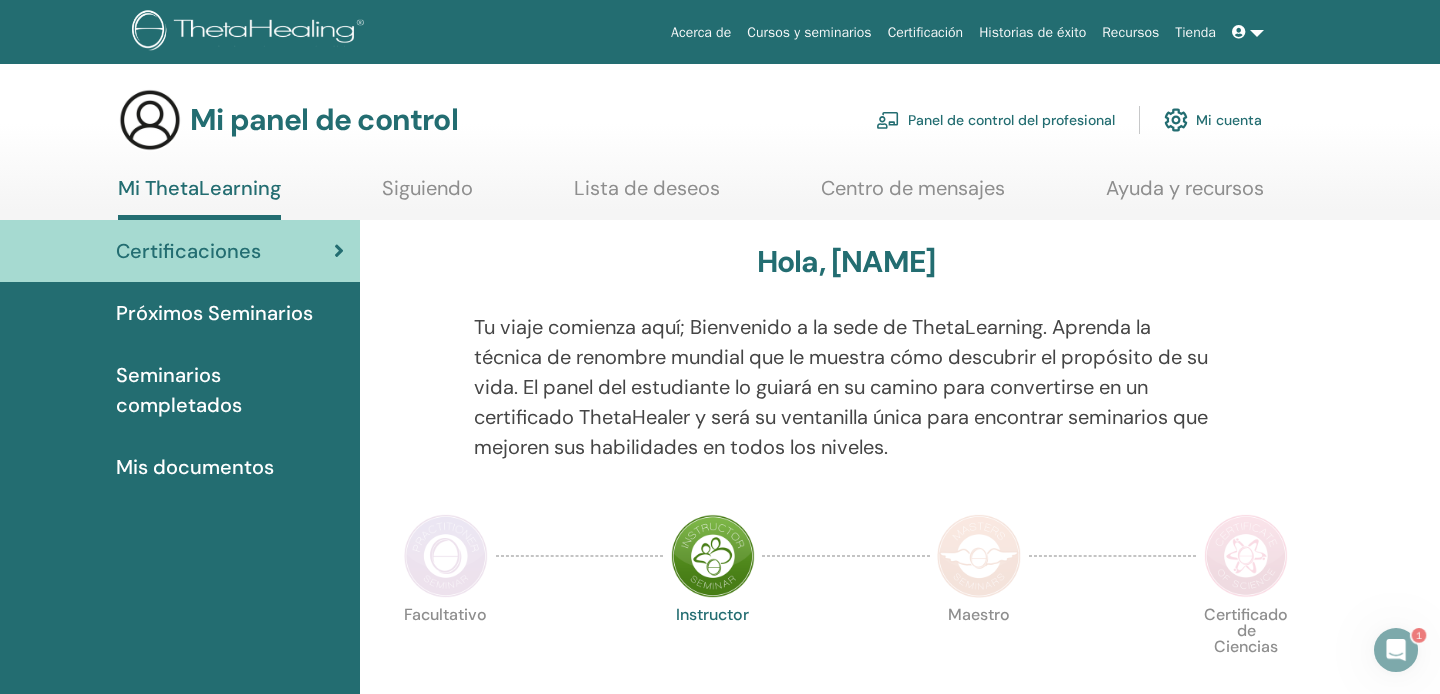 click on "Mis documentos" at bounding box center (195, 467) 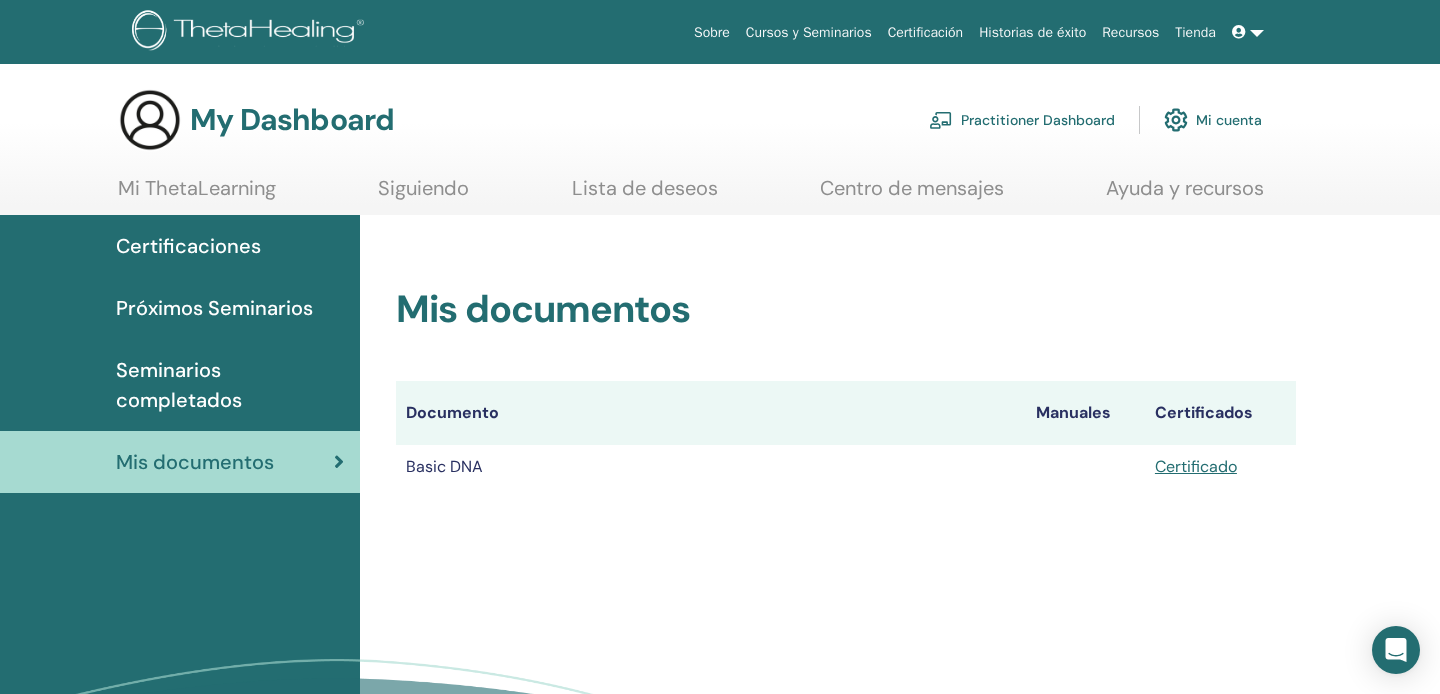 scroll, scrollTop: 0, scrollLeft: 0, axis: both 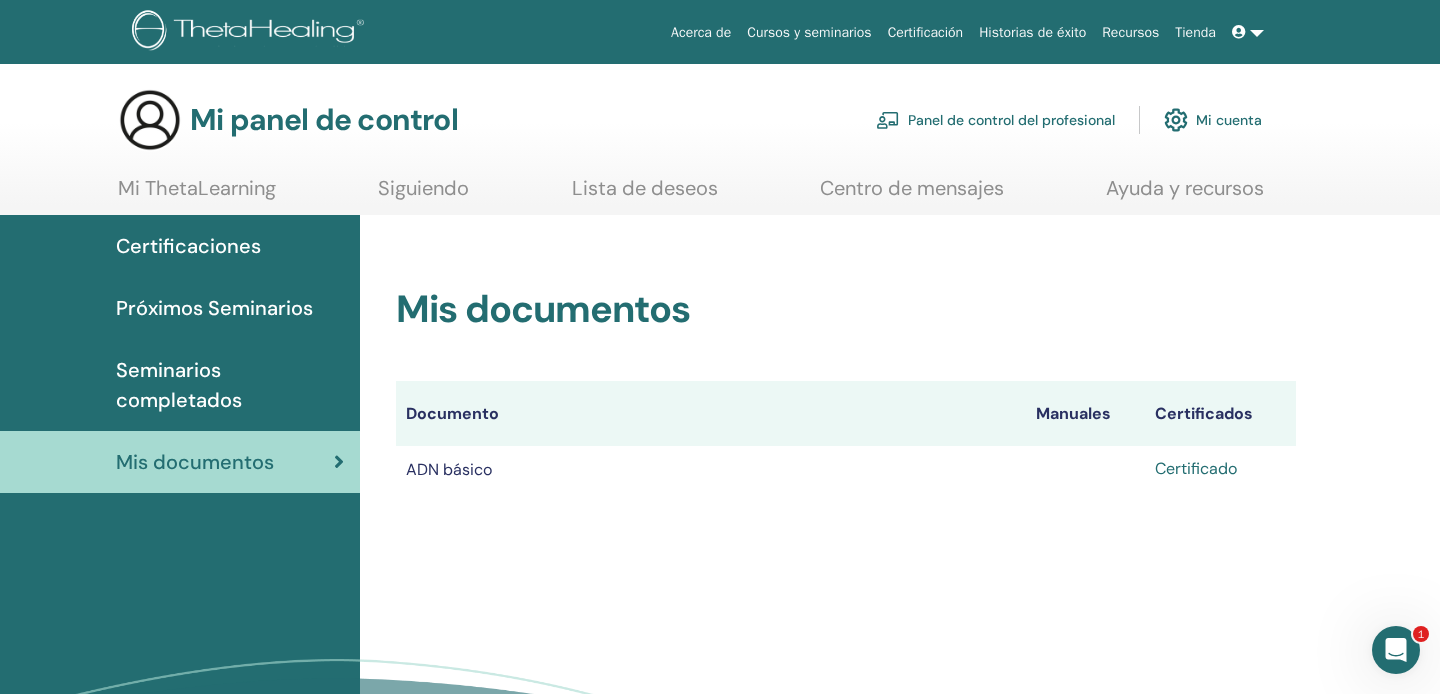 click on "Certificado" at bounding box center (1196, 468) 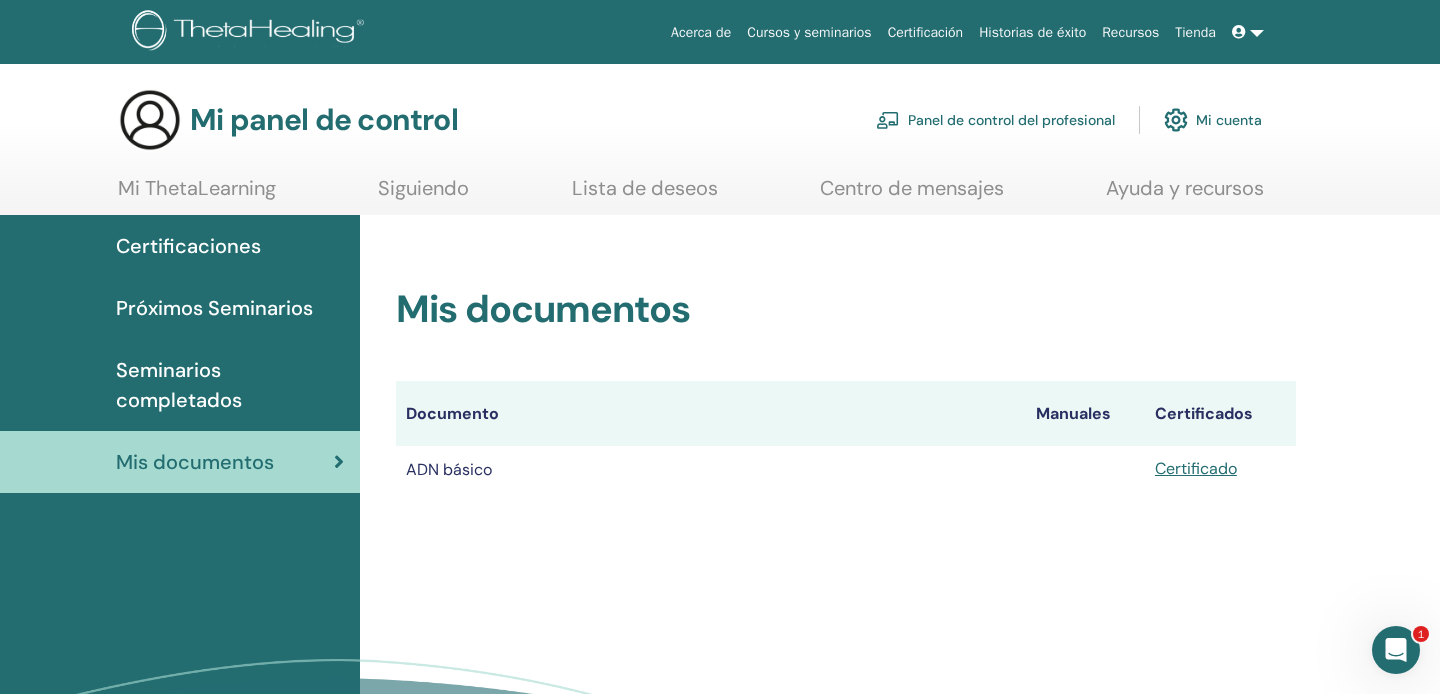 click on "Manuales" at bounding box center [1073, 413] 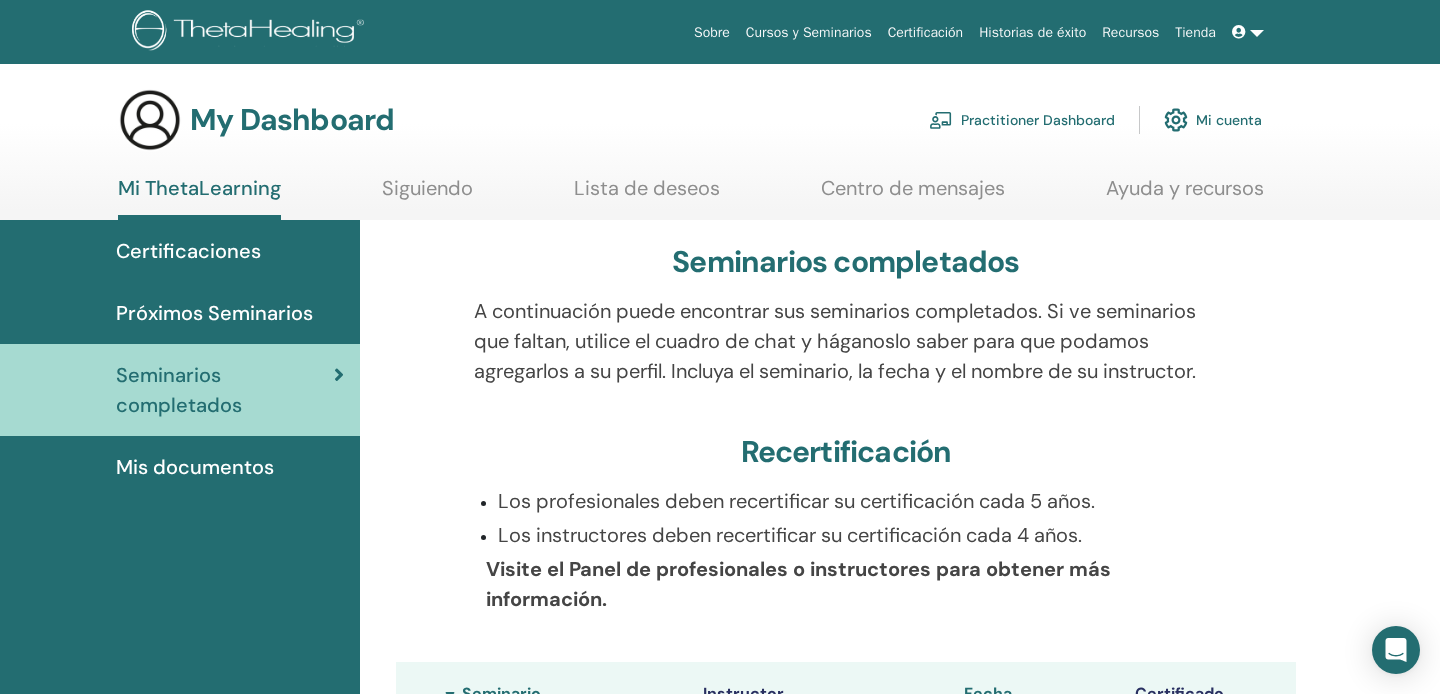 scroll, scrollTop: 0, scrollLeft: 0, axis: both 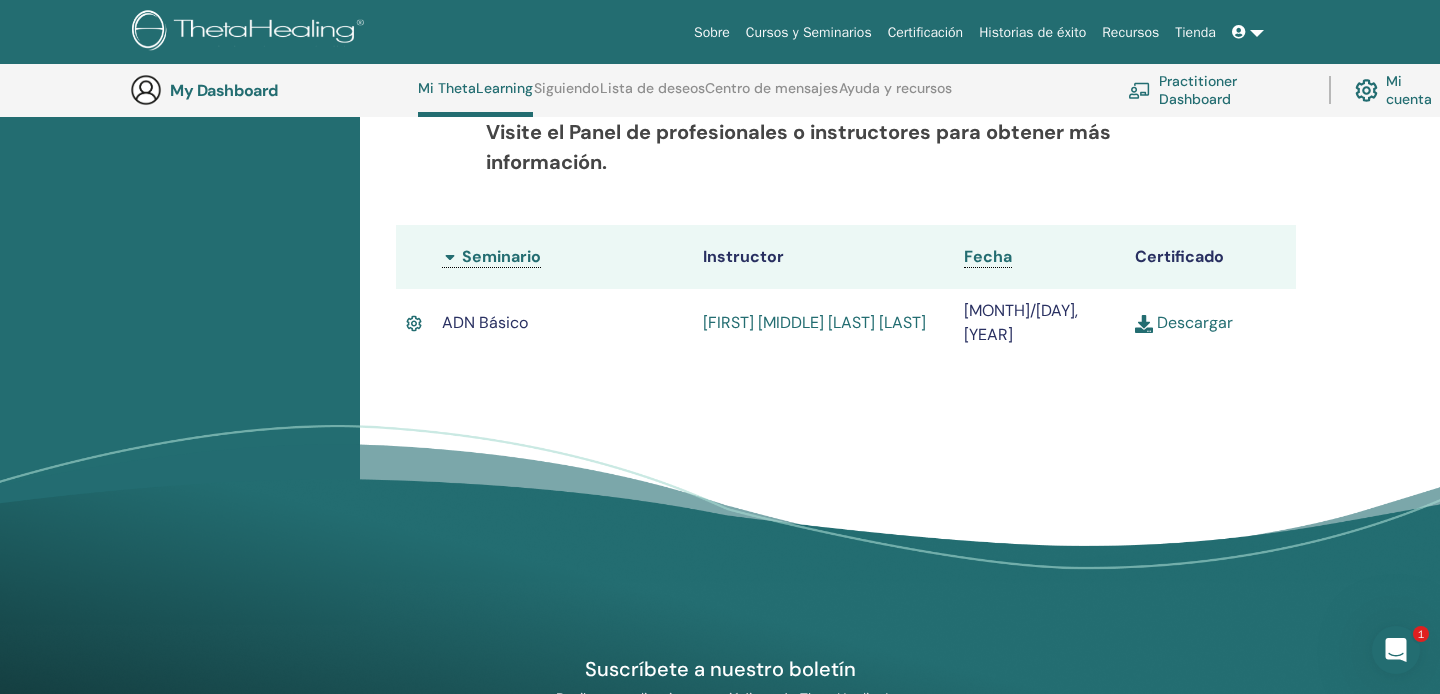 click on "Descargar" at bounding box center (1184, 322) 